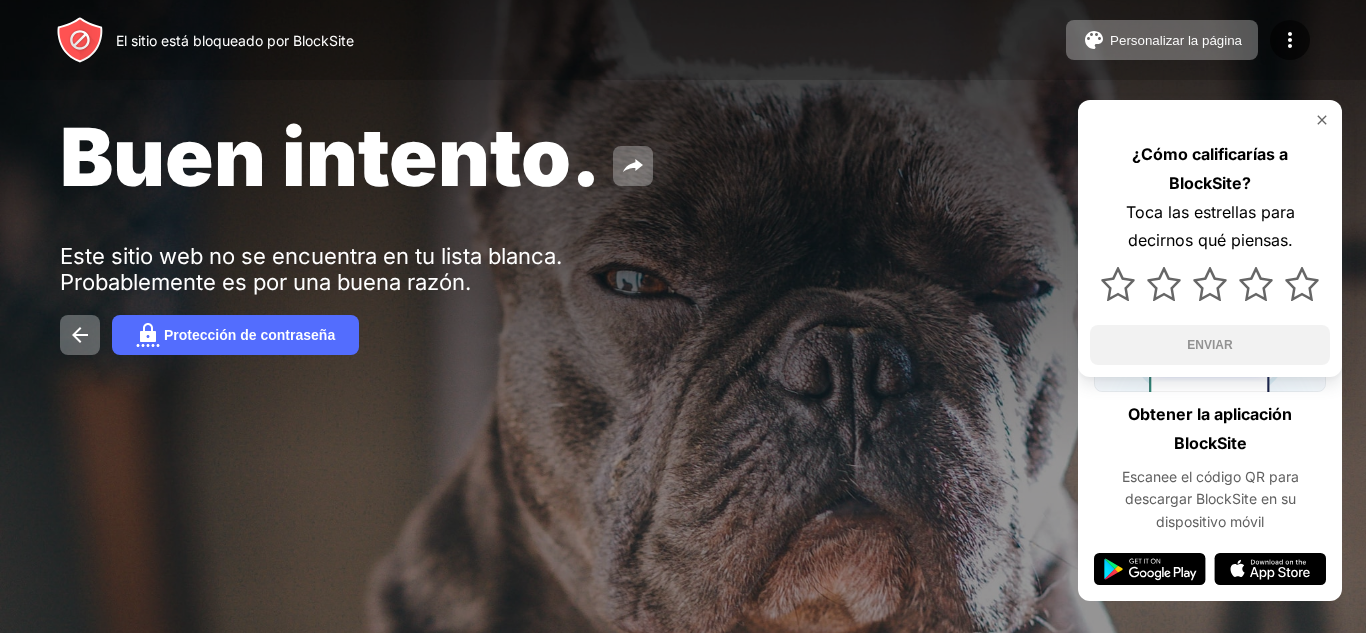 scroll, scrollTop: 0, scrollLeft: 0, axis: both 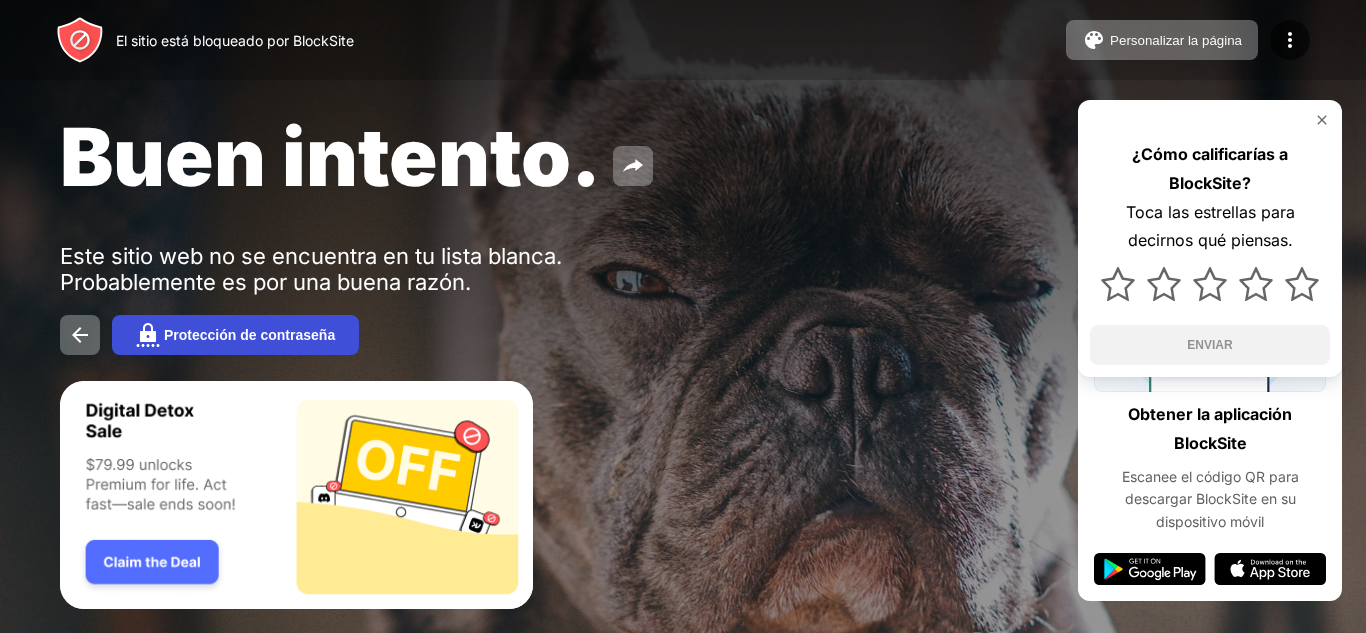 click on "Protección de contraseña" at bounding box center [249, 335] 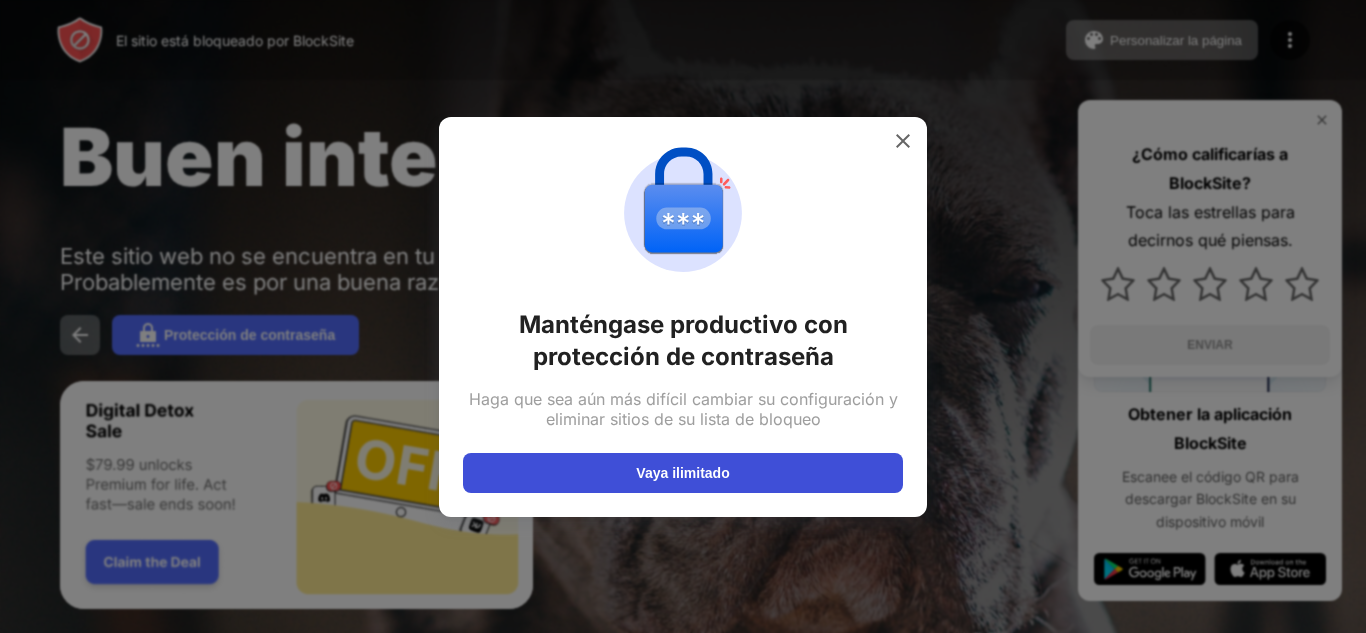 click on "Vaya ilimitado" at bounding box center [683, 473] 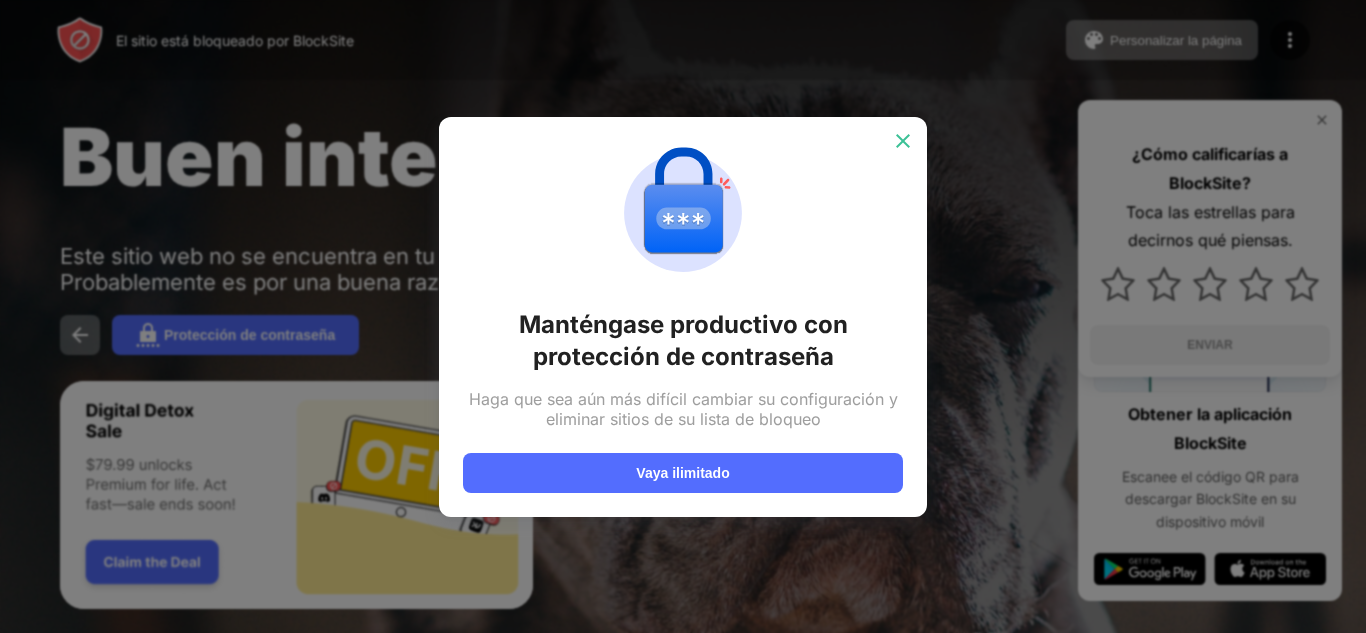 click at bounding box center (903, 141) 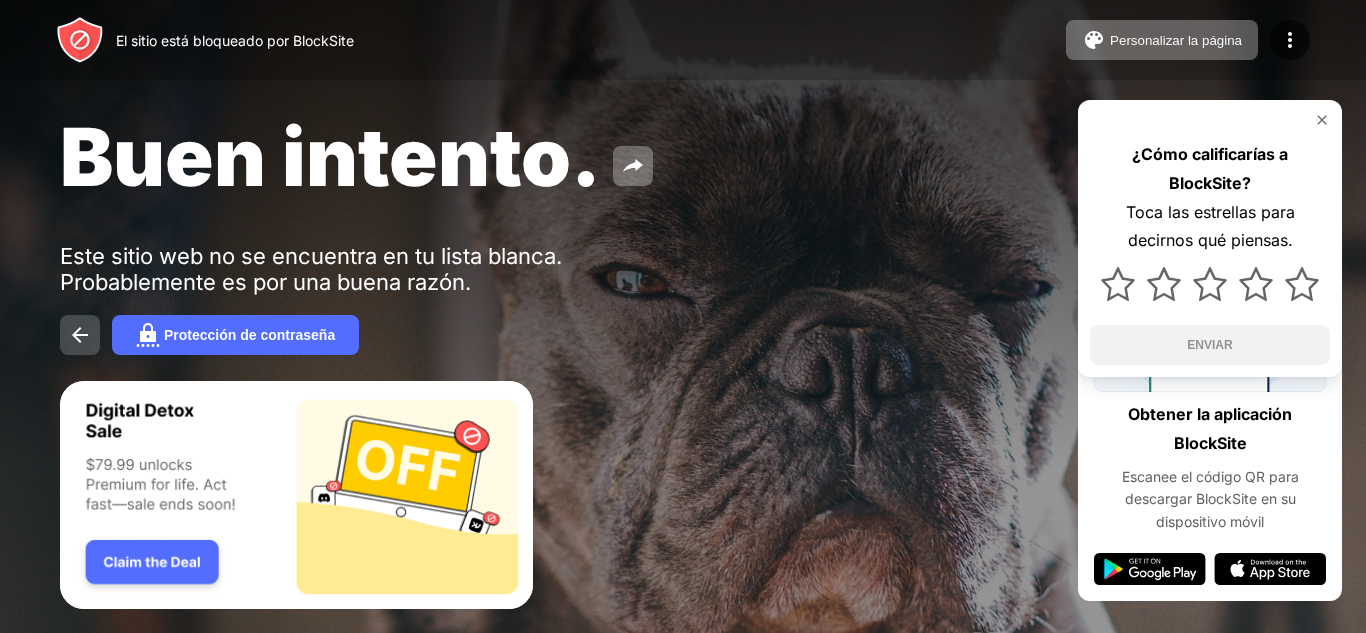 click at bounding box center [80, 335] 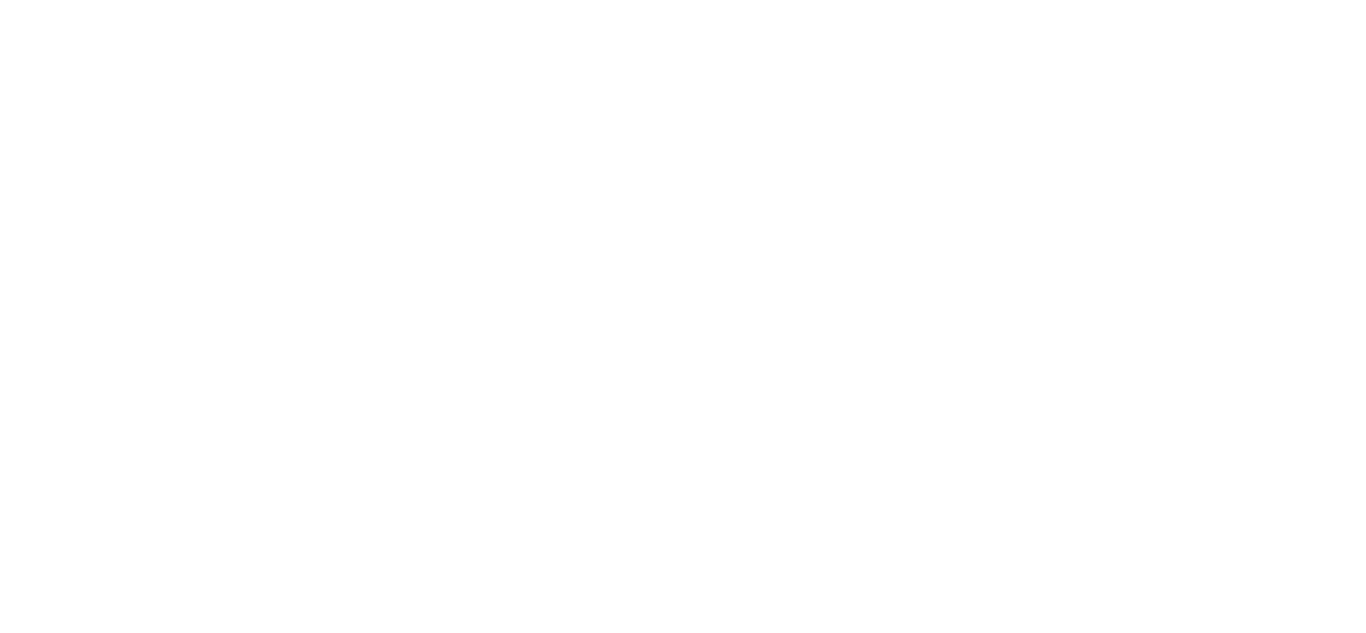scroll, scrollTop: 0, scrollLeft: 0, axis: both 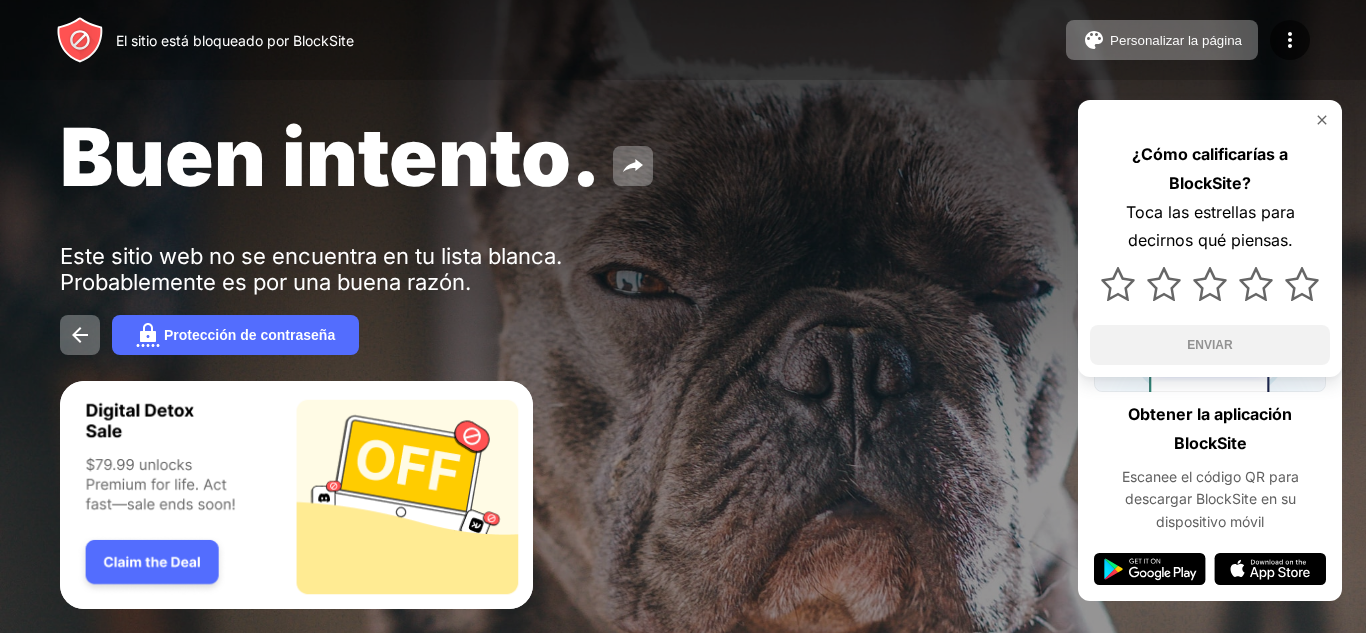 click at bounding box center [1322, 120] 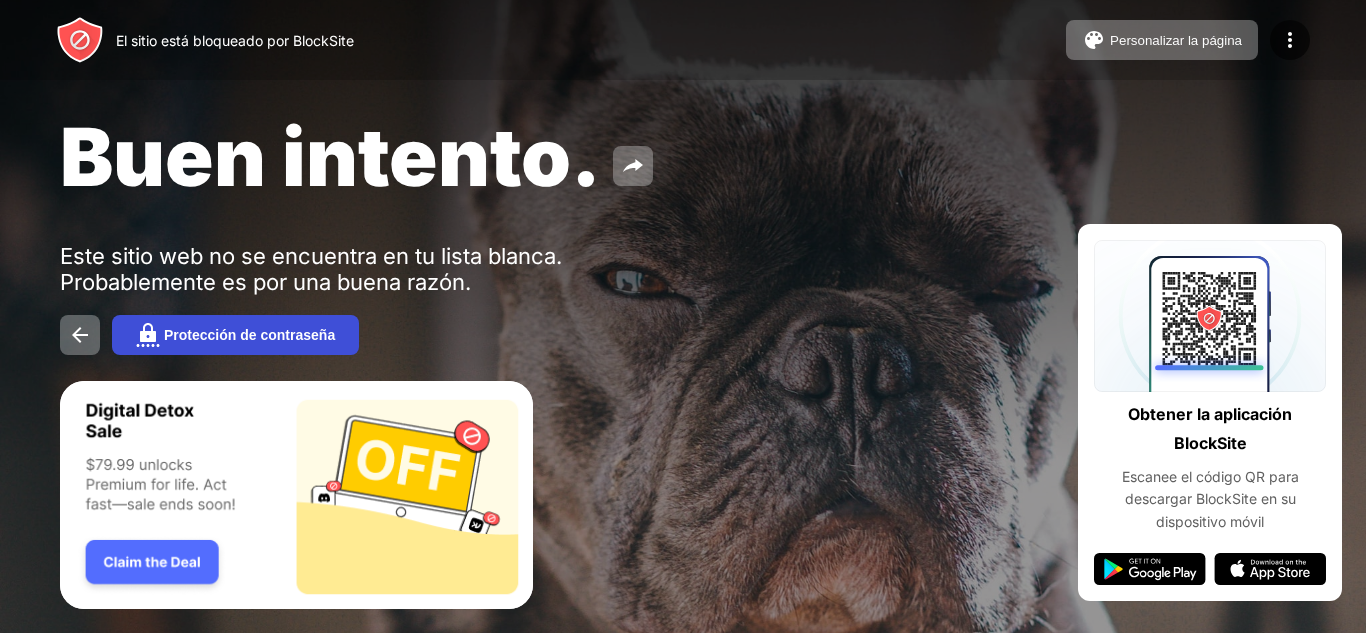 click on "Protección de contraseña" at bounding box center (235, 335) 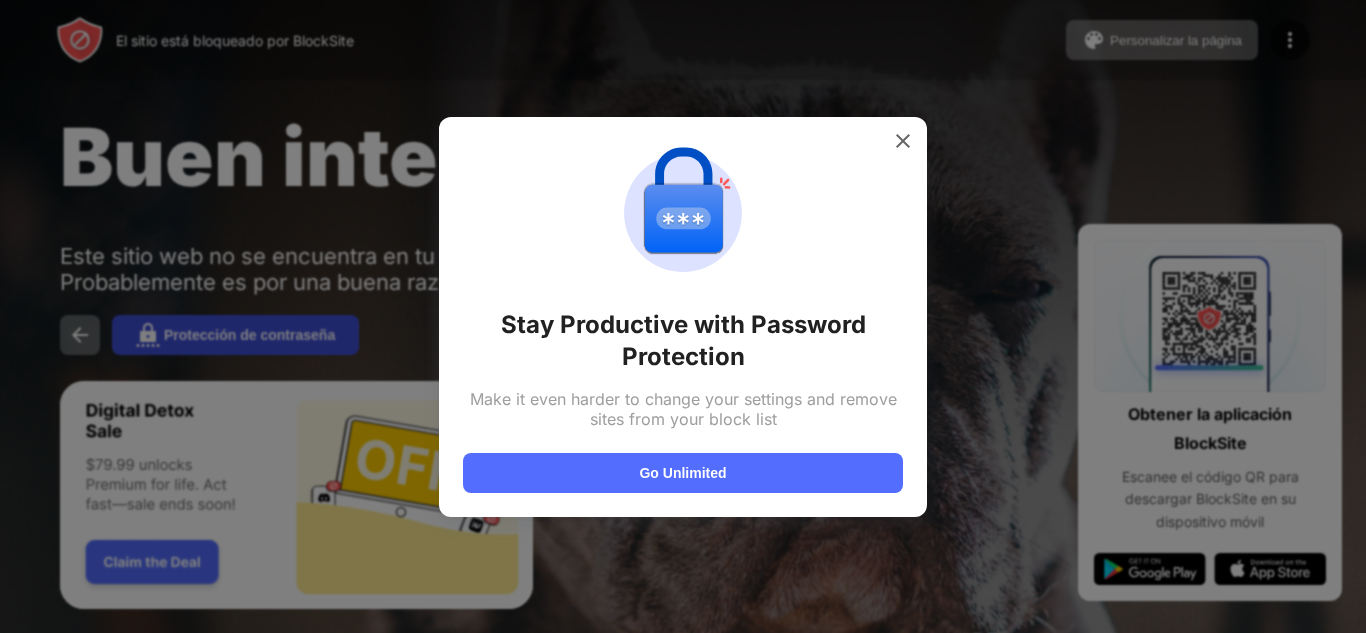 click at bounding box center [683, 316] 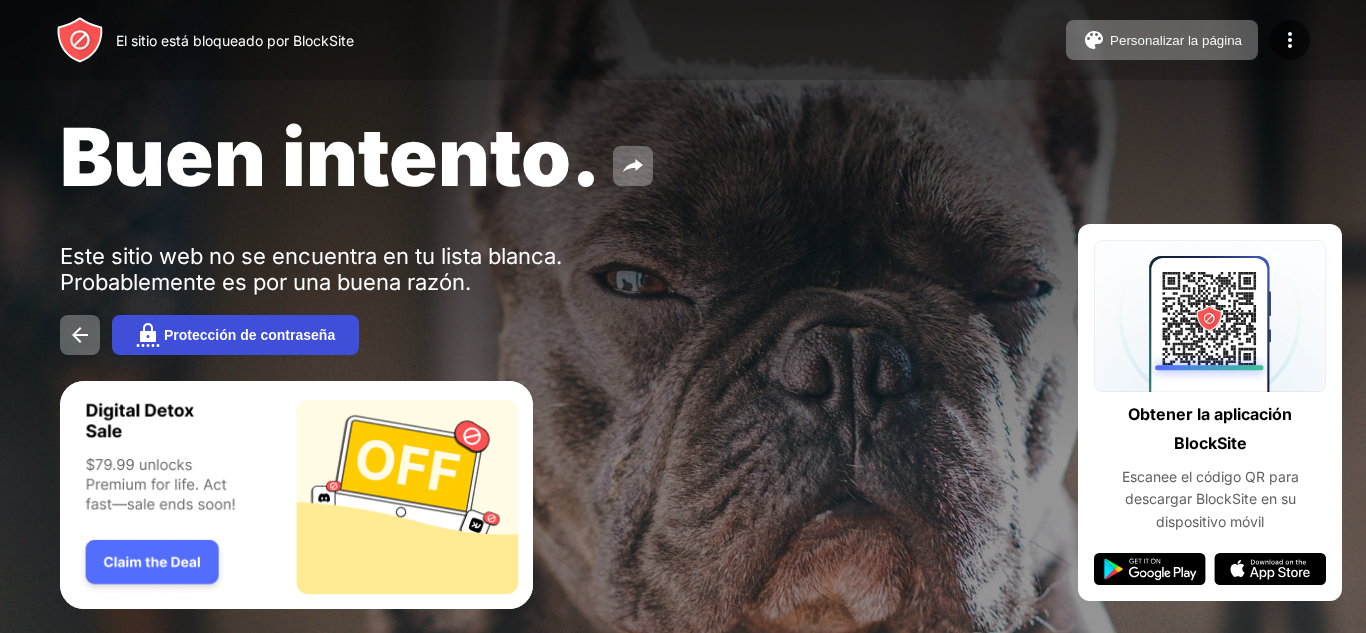 click on "Protección de contraseña" at bounding box center (235, 335) 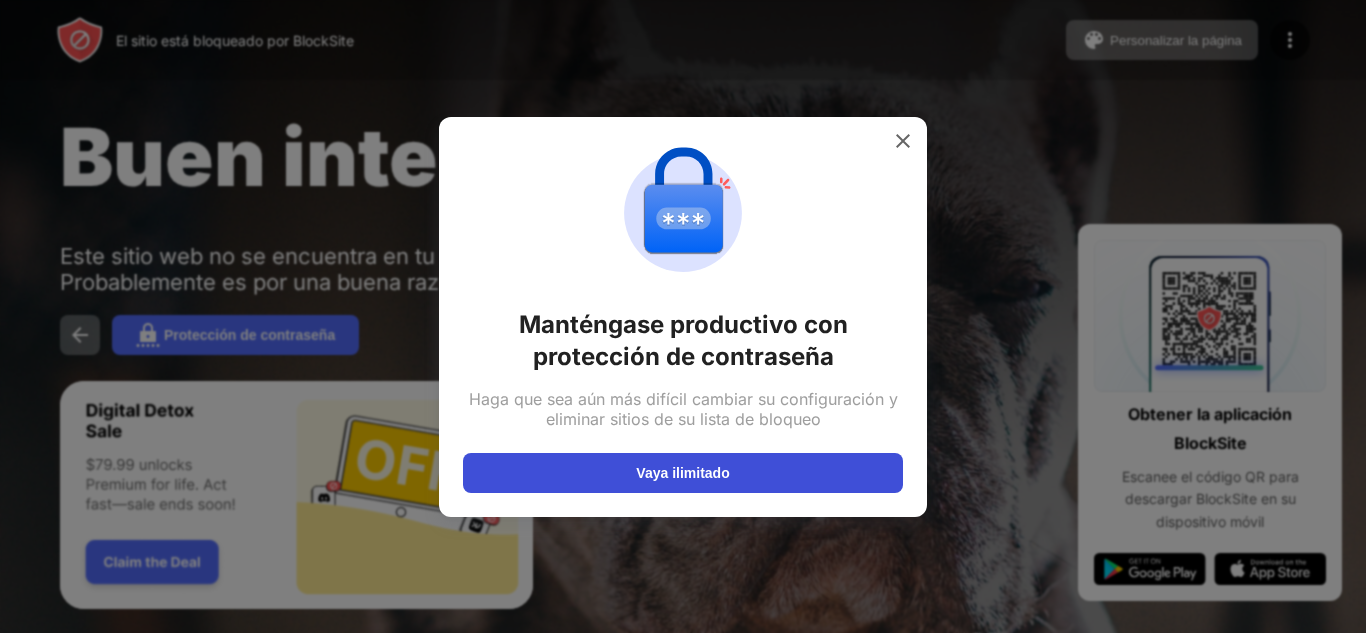 click on "Vaya ilimitado" at bounding box center [683, 473] 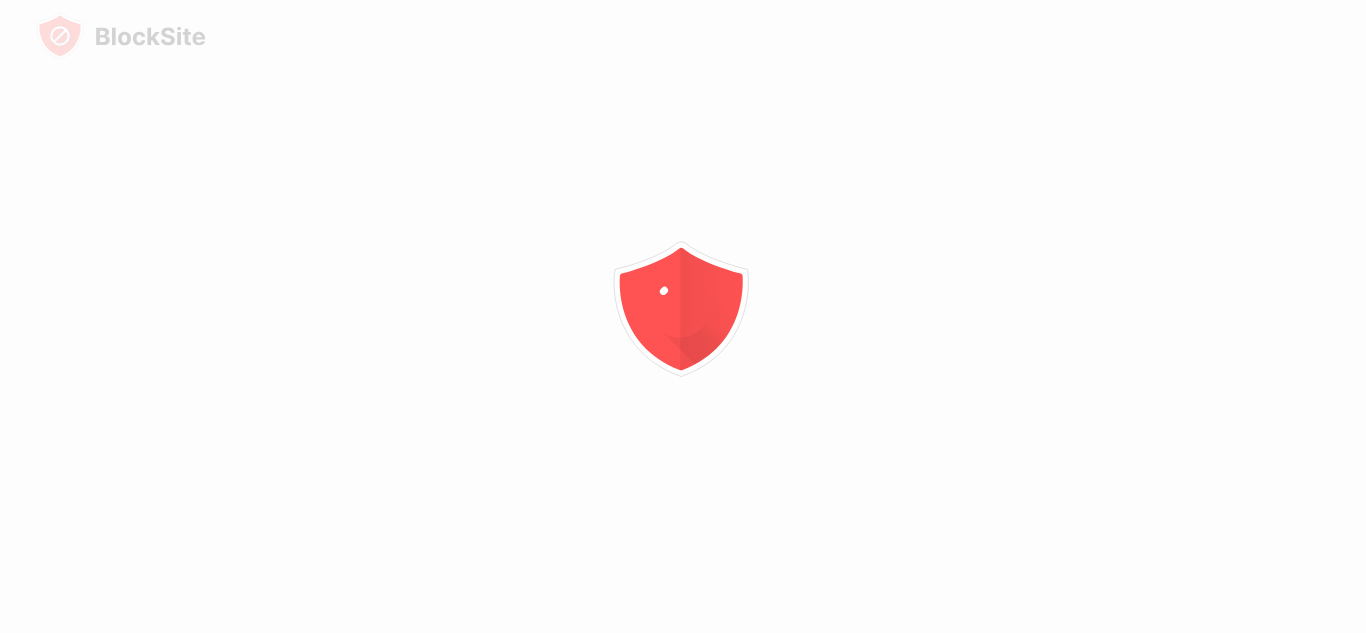 scroll, scrollTop: 0, scrollLeft: 0, axis: both 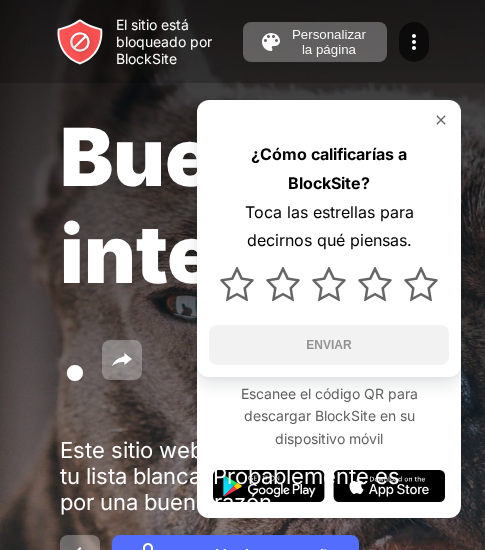 click at bounding box center [441, 120] 